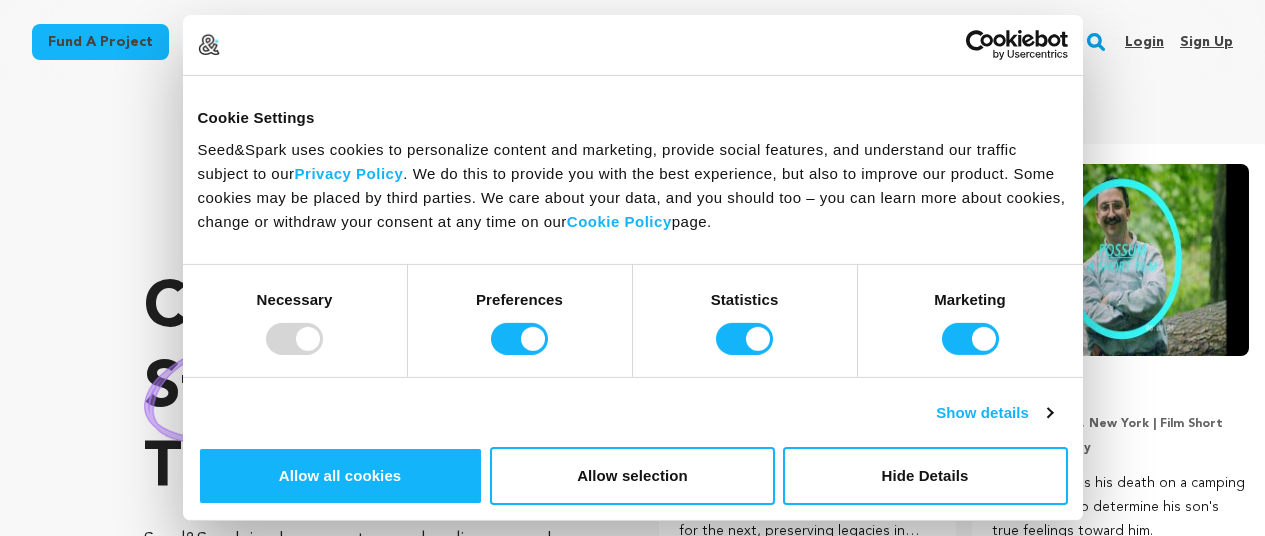 scroll, scrollTop: 0, scrollLeft: 0, axis: both 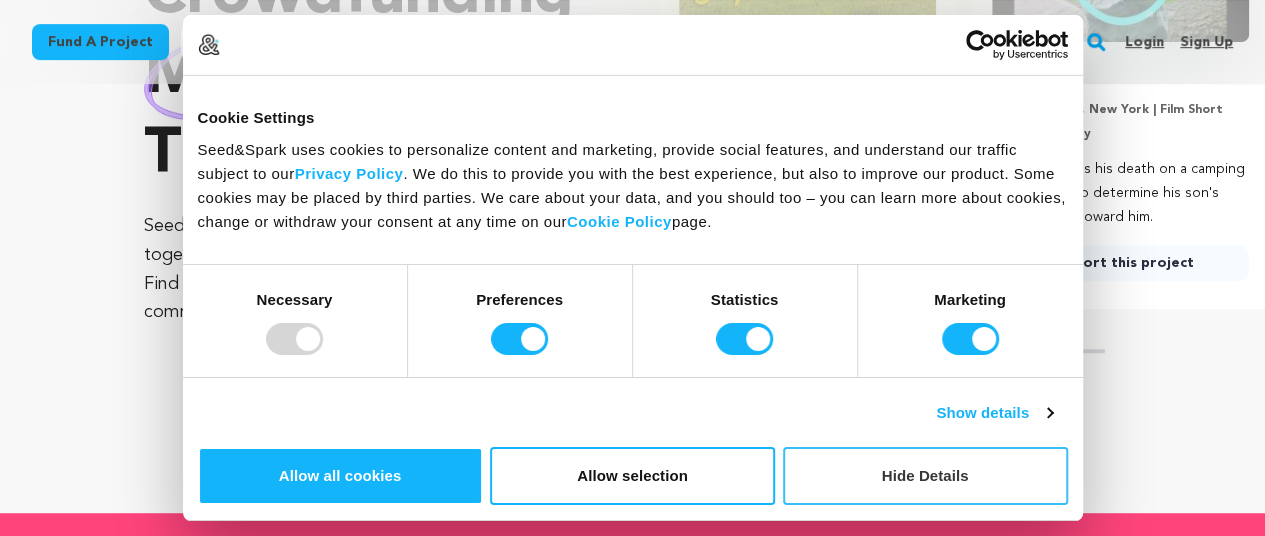 click on "Hide Details" at bounding box center (925, 476) 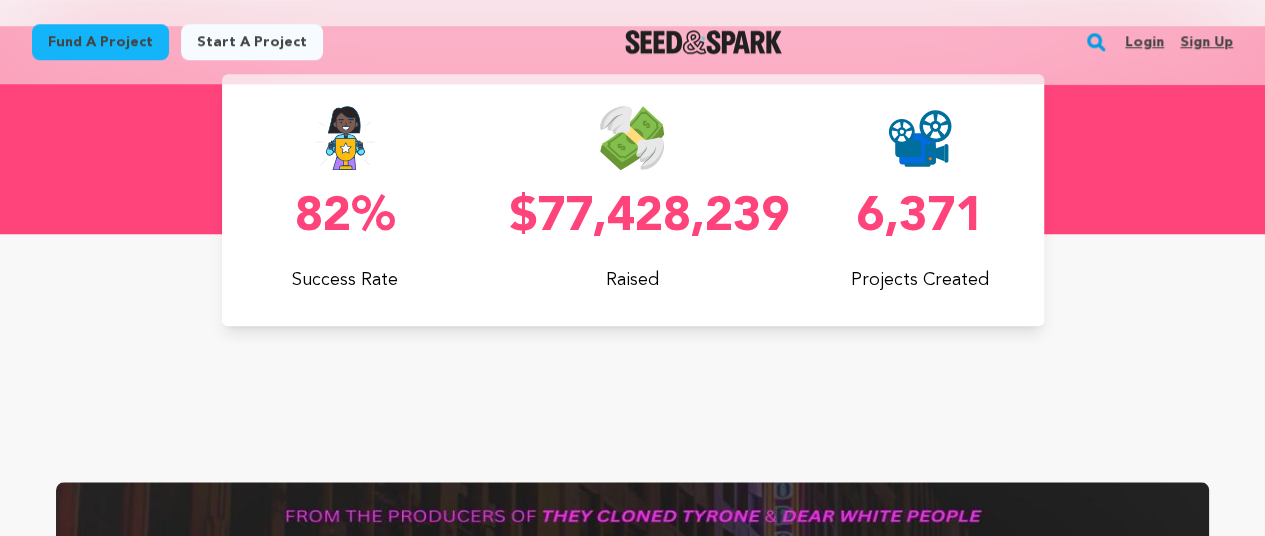 scroll, scrollTop: 789, scrollLeft: 0, axis: vertical 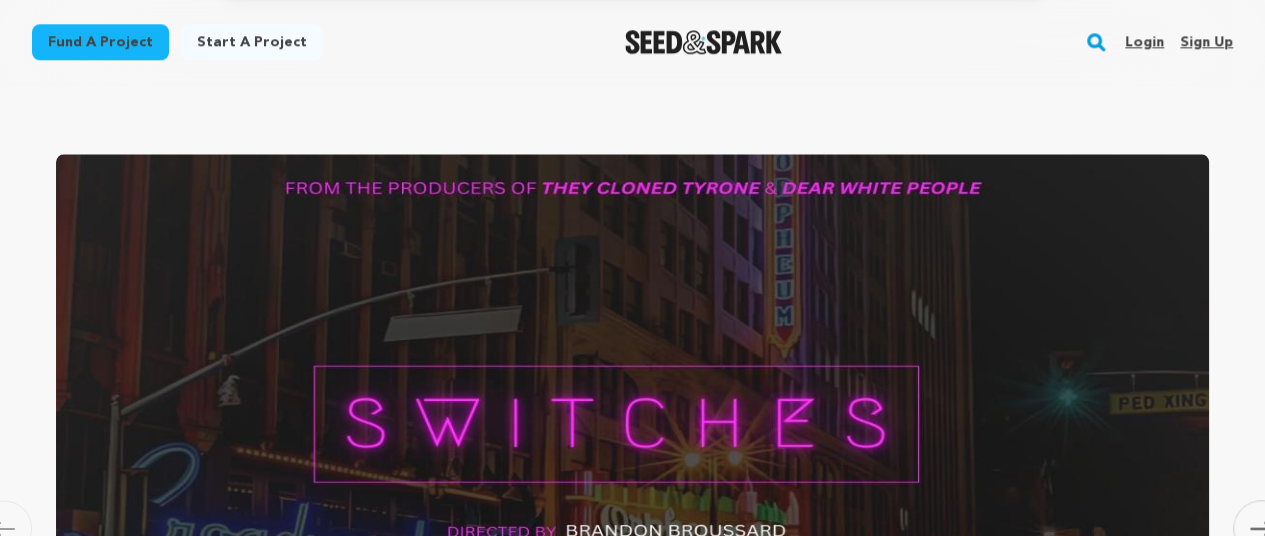 click at bounding box center (632, 424) 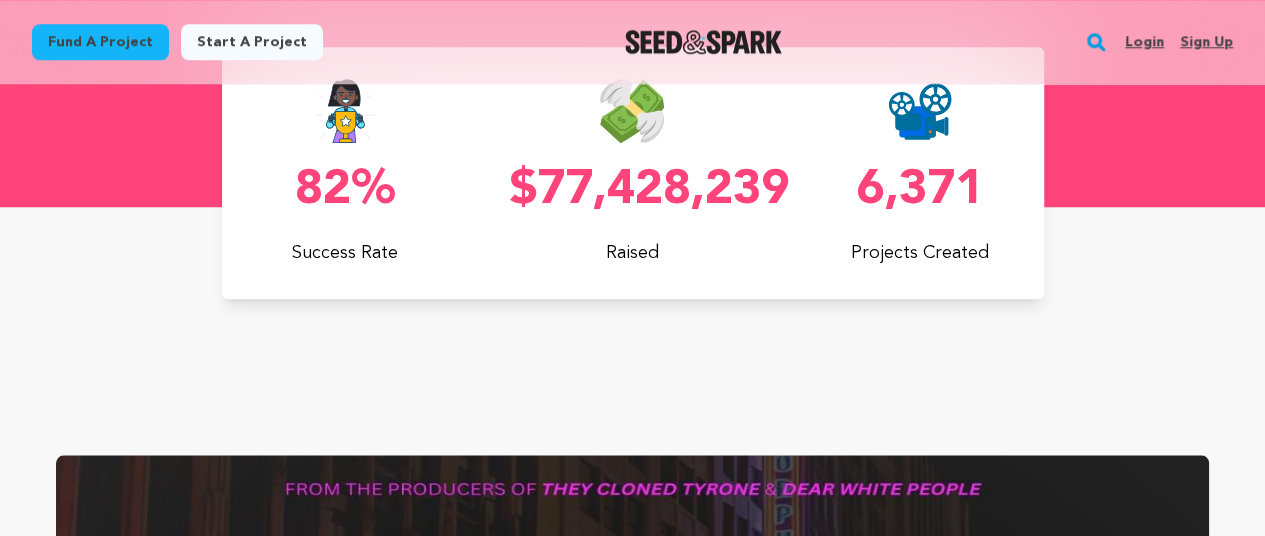 scroll, scrollTop: 806, scrollLeft: 0, axis: vertical 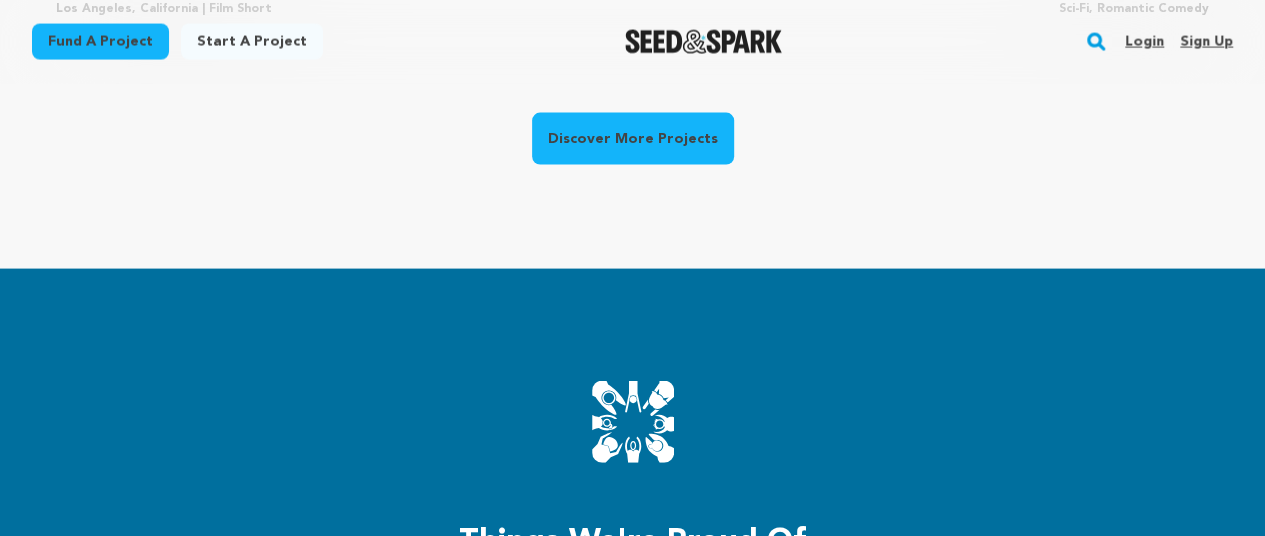 click on "Discover More Projects" at bounding box center [633, 139] 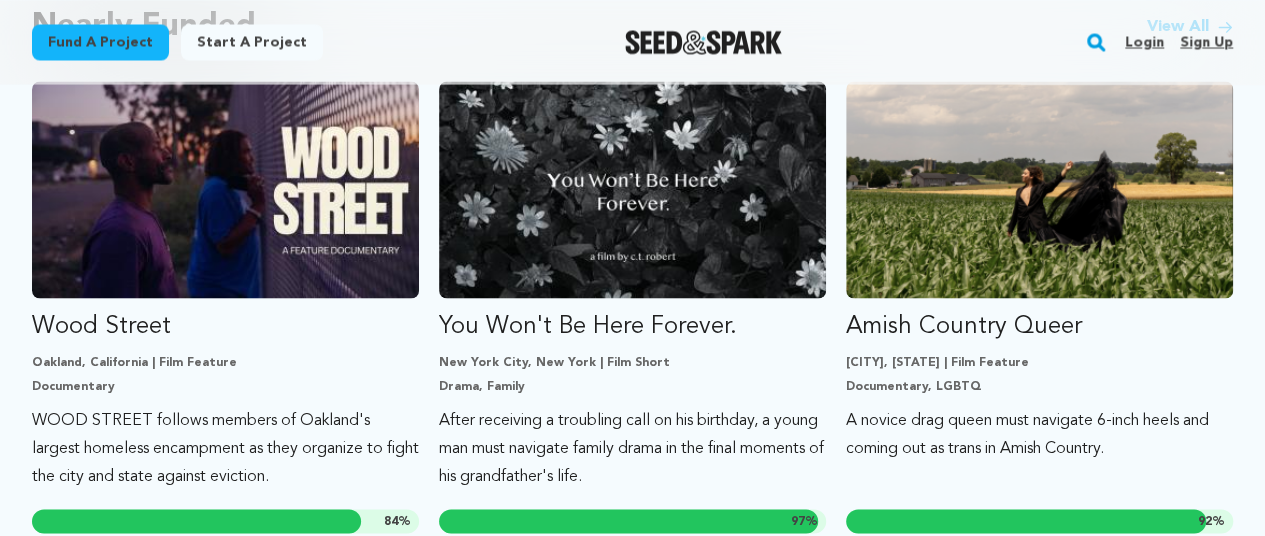 scroll, scrollTop: 1786, scrollLeft: 0, axis: vertical 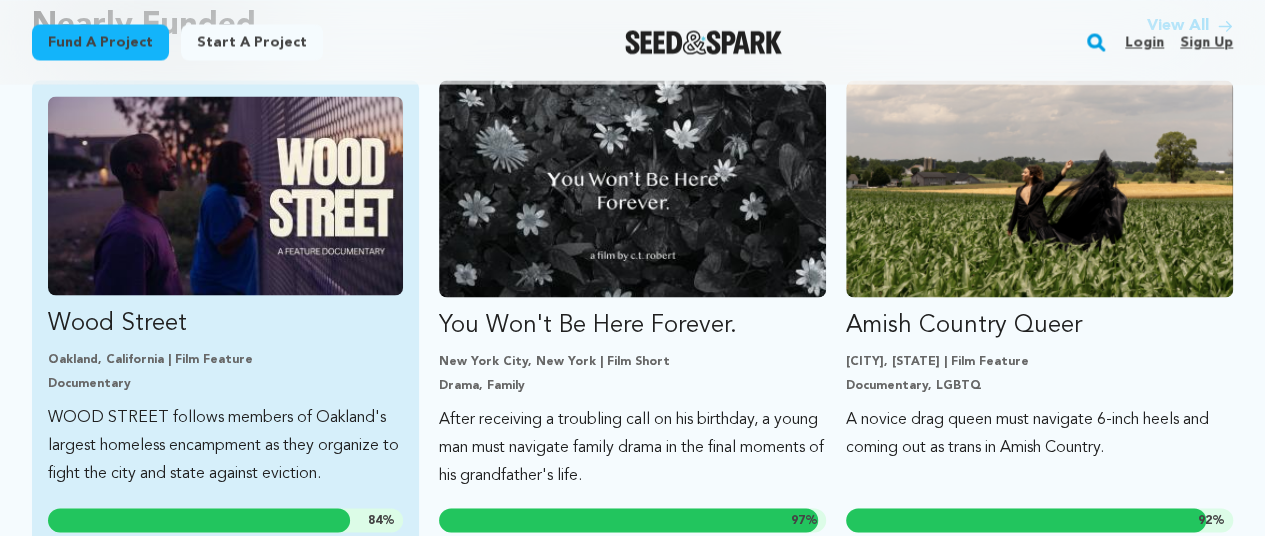 click on "Wood Street" at bounding box center [225, 323] 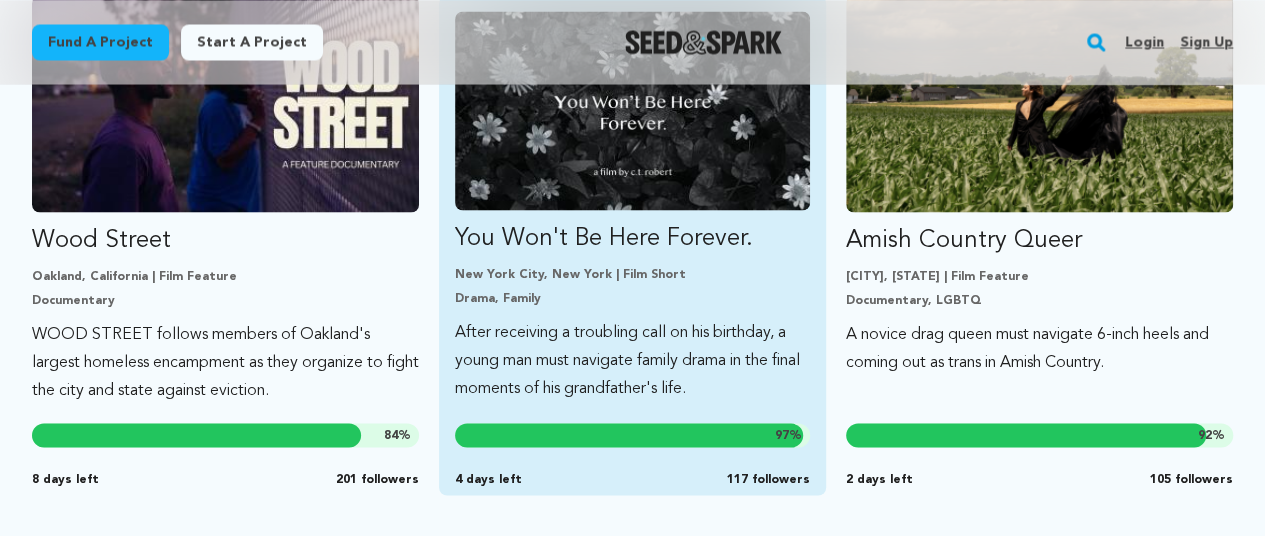scroll, scrollTop: 1871, scrollLeft: 8, axis: both 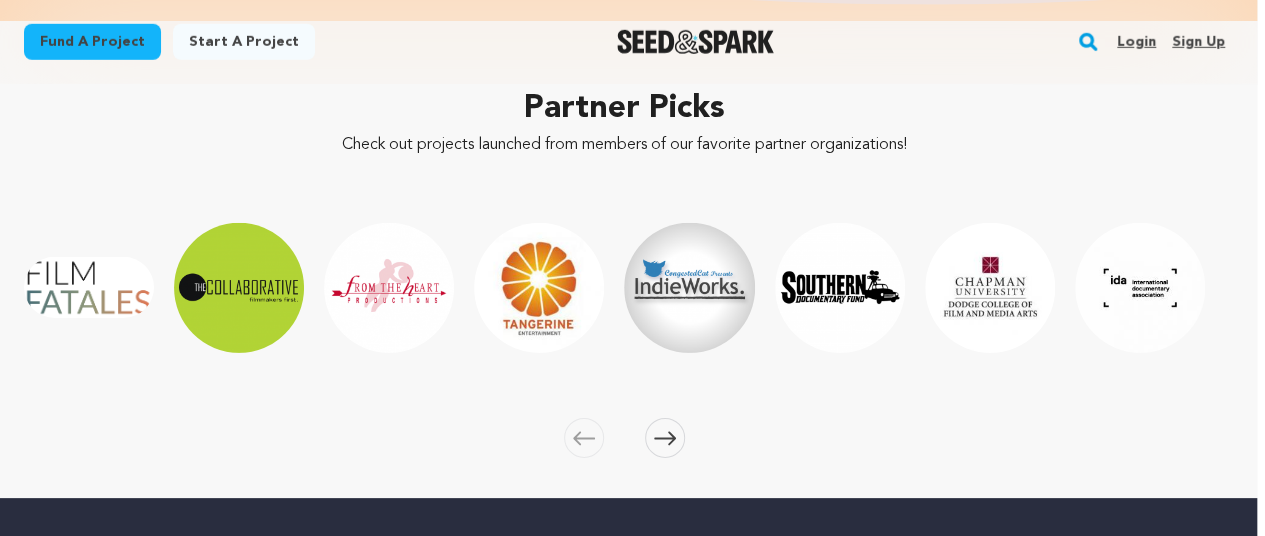 click 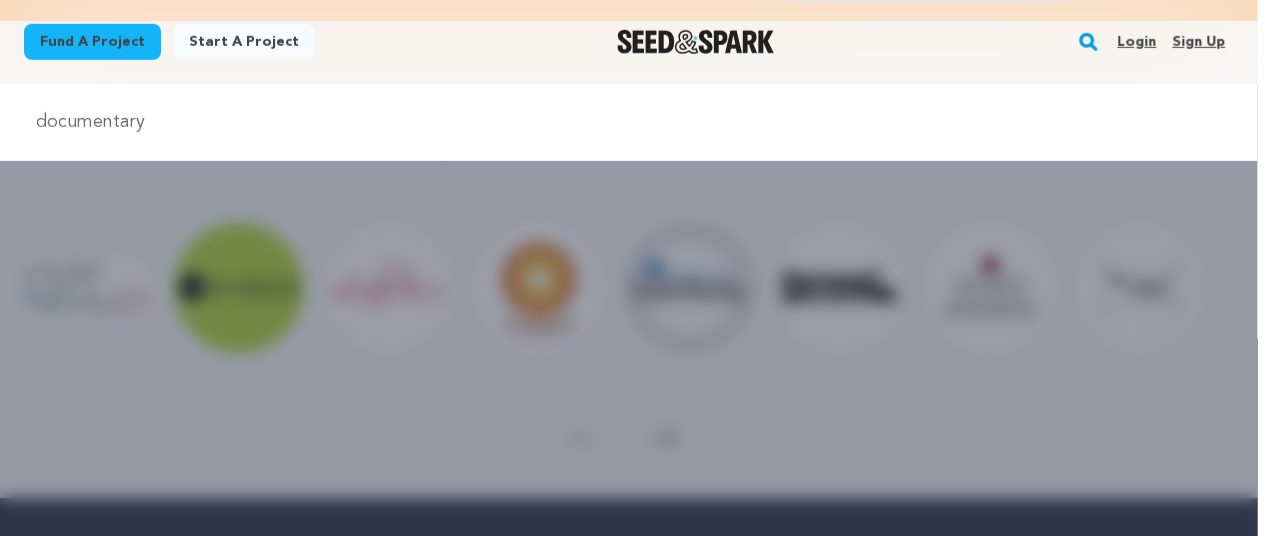 type on "documentary" 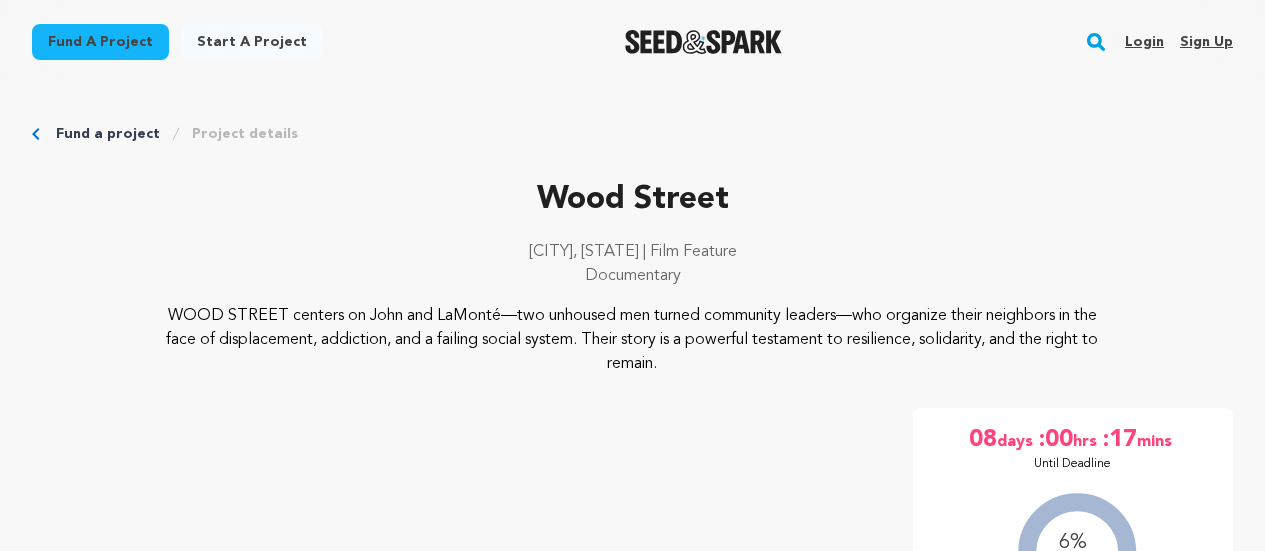 scroll, scrollTop: 0, scrollLeft: 0, axis: both 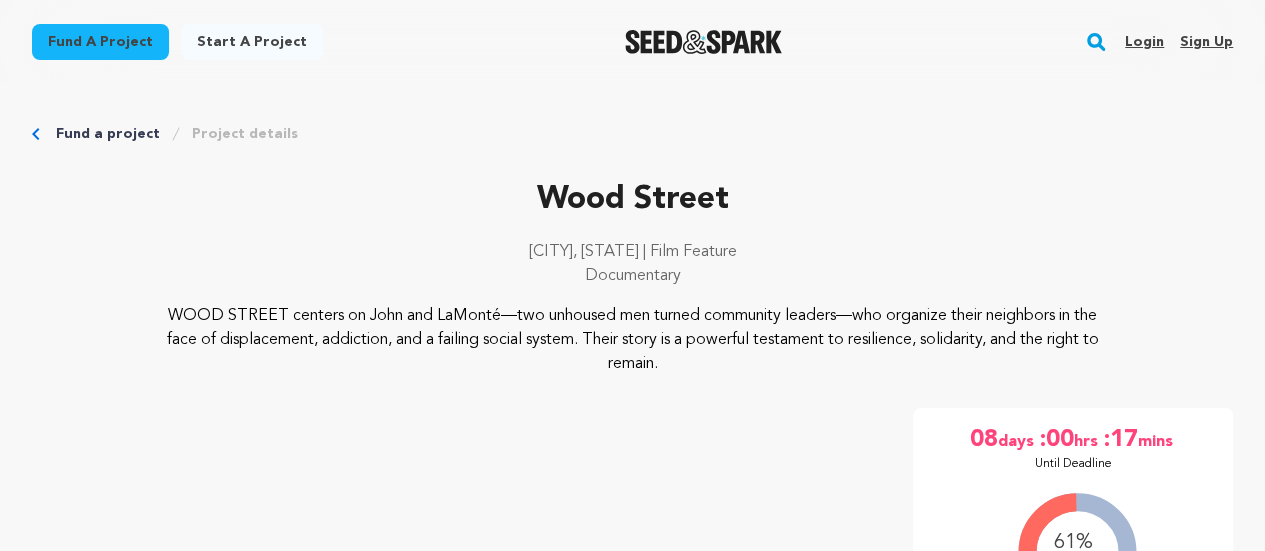 click on "Documentary" at bounding box center [632, 276] 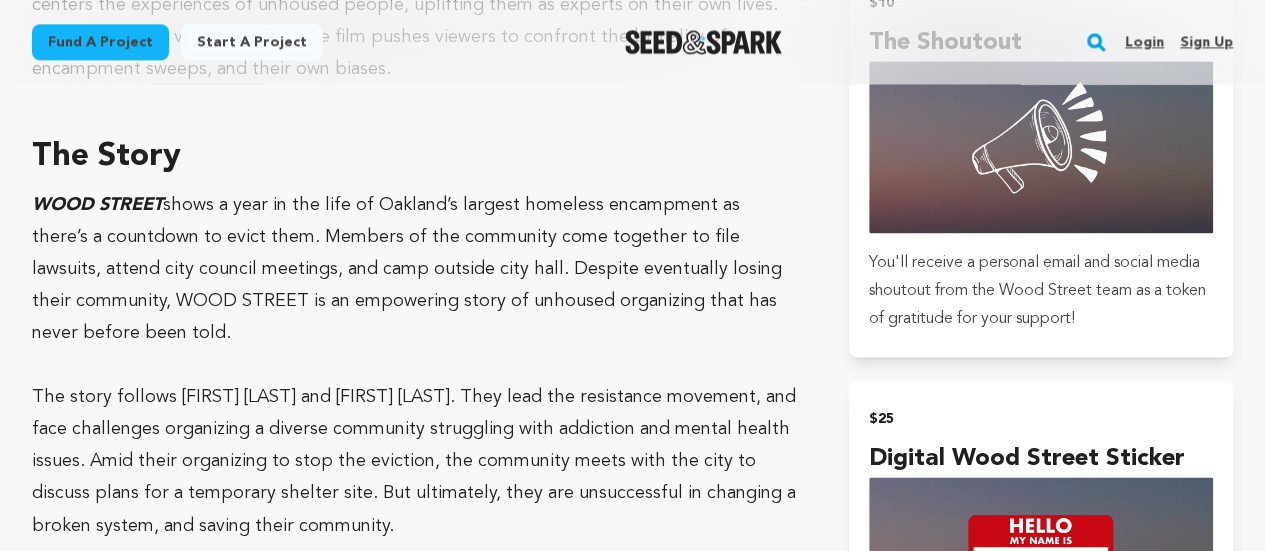 scroll, scrollTop: 1308, scrollLeft: 0, axis: vertical 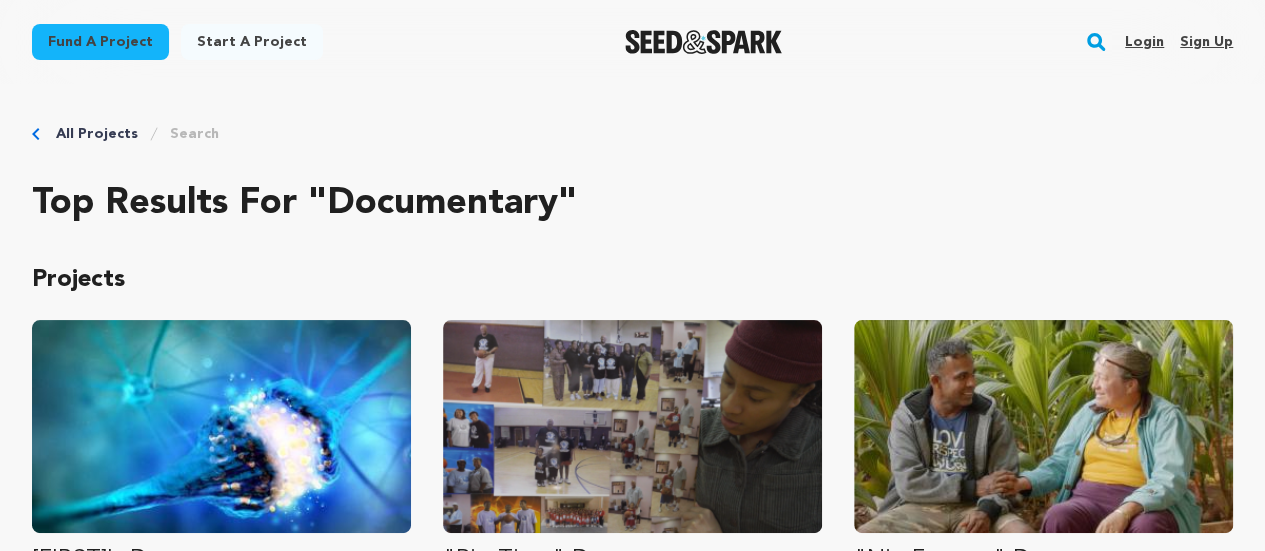 click on "All Projects" at bounding box center (97, 134) 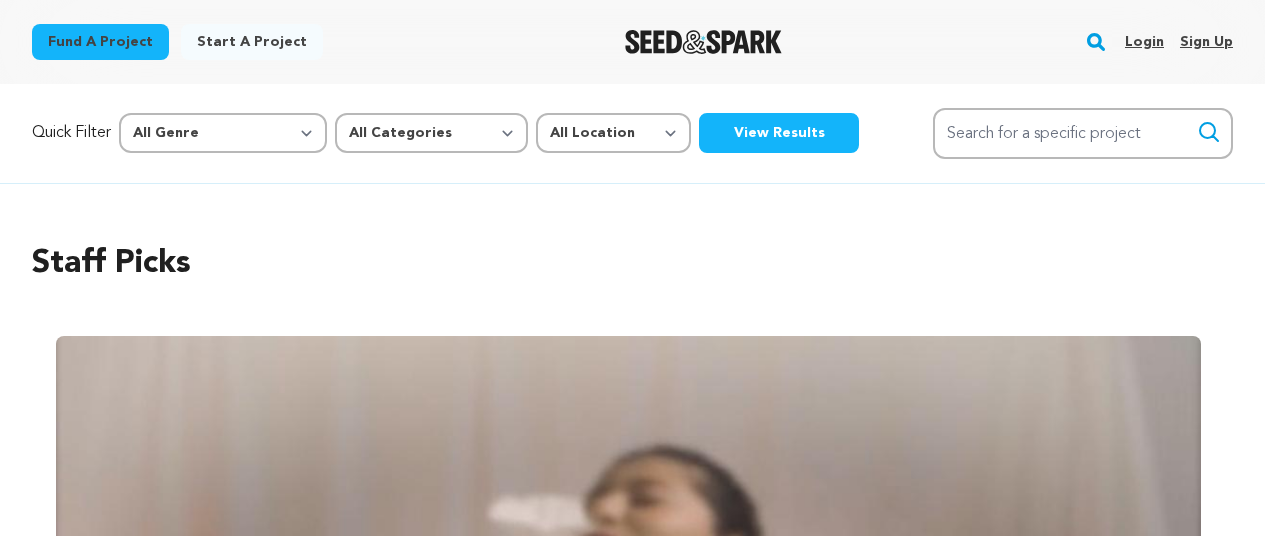 scroll, scrollTop: 0, scrollLeft: 0, axis: both 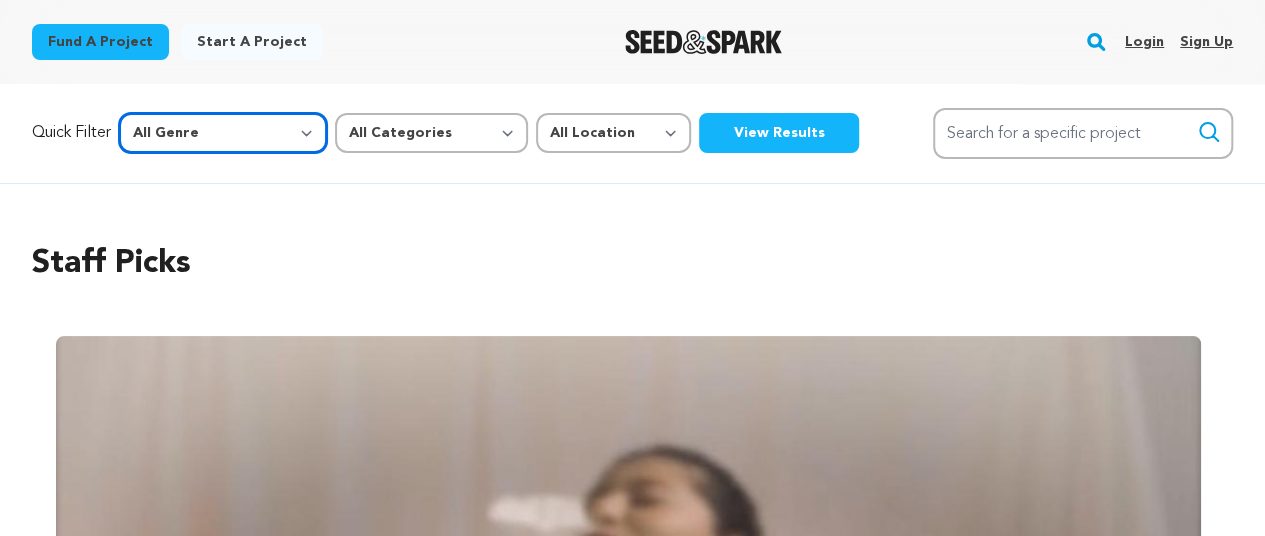 click on "All Genre
Action
Adventure
Afrobeat
Alternative
Ambient
Animation
Bebop
Big Band
Biography
Bluegrass
Blues
Classical
Comedy
Country
Crime
Disco
Documentary
Drama
Dubstep
Electronic/Dance
Emo
Experimental
Family
Fantasy
Film-Noir
Film-related Business
Filmmaker Resource
Folk
Foreign Film
Funk
Game-Show
Garage Grime" at bounding box center (223, 133) 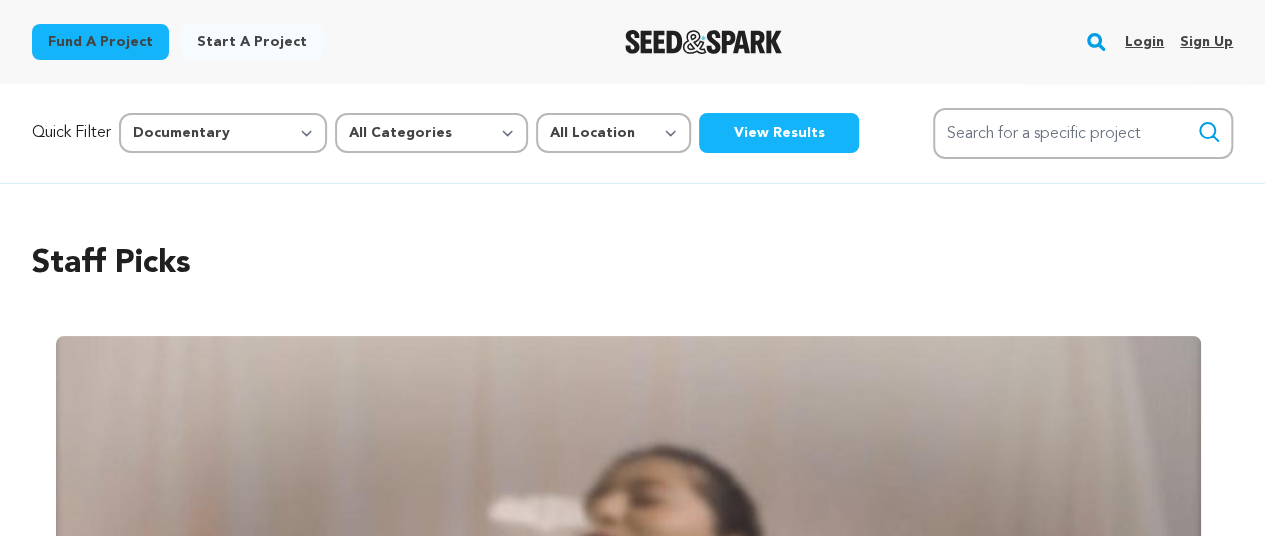 click on "View Results" at bounding box center (779, 133) 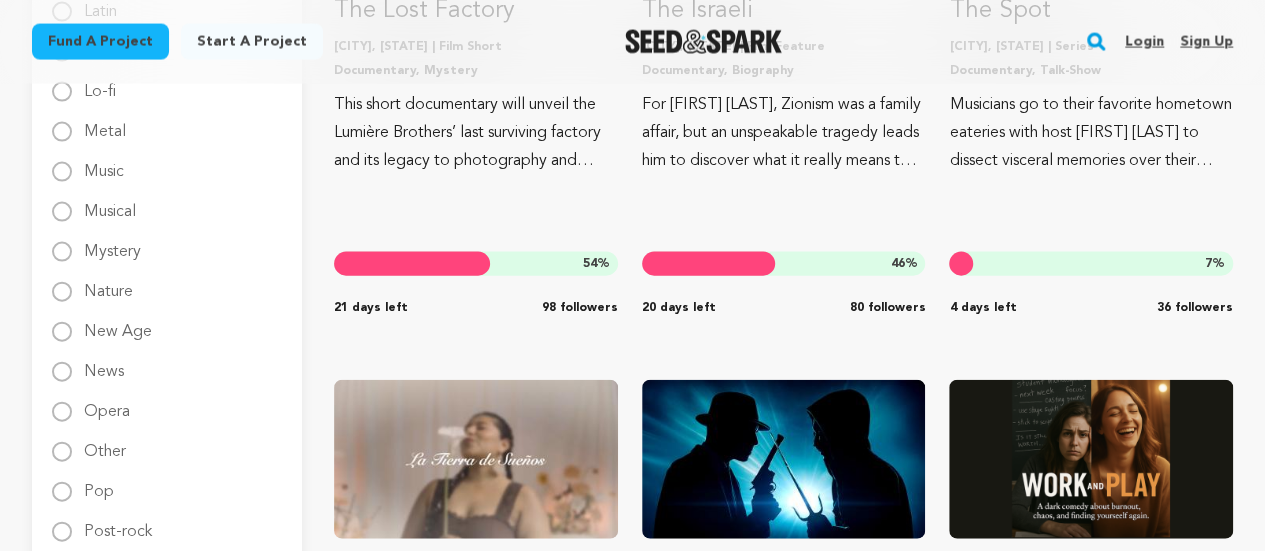 scroll, scrollTop: 2099, scrollLeft: 0, axis: vertical 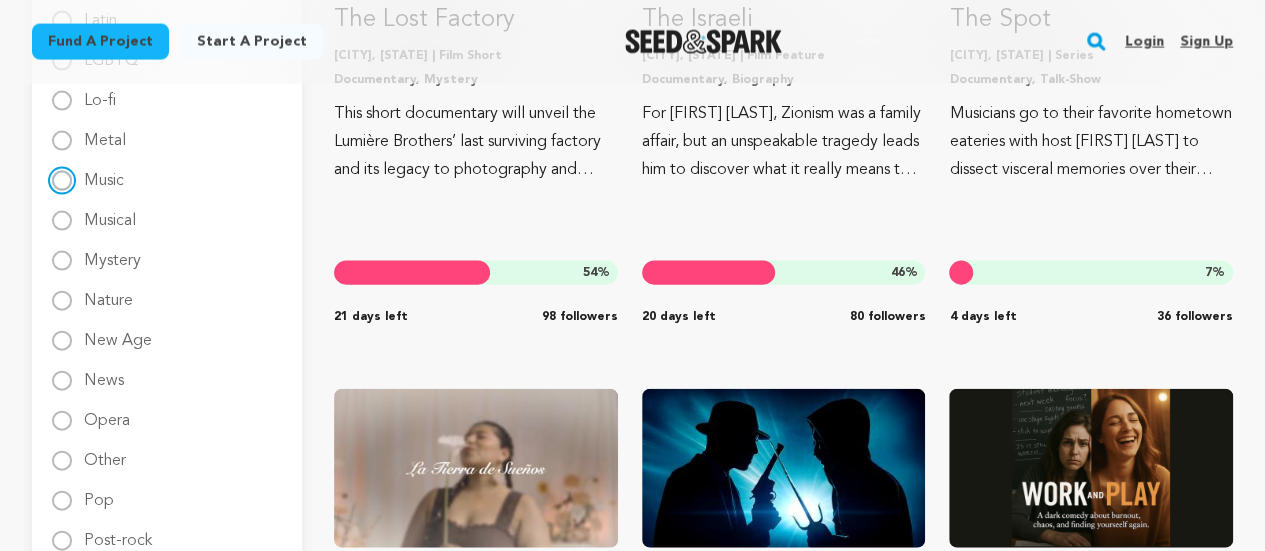 click on "Music" at bounding box center [62, 181] 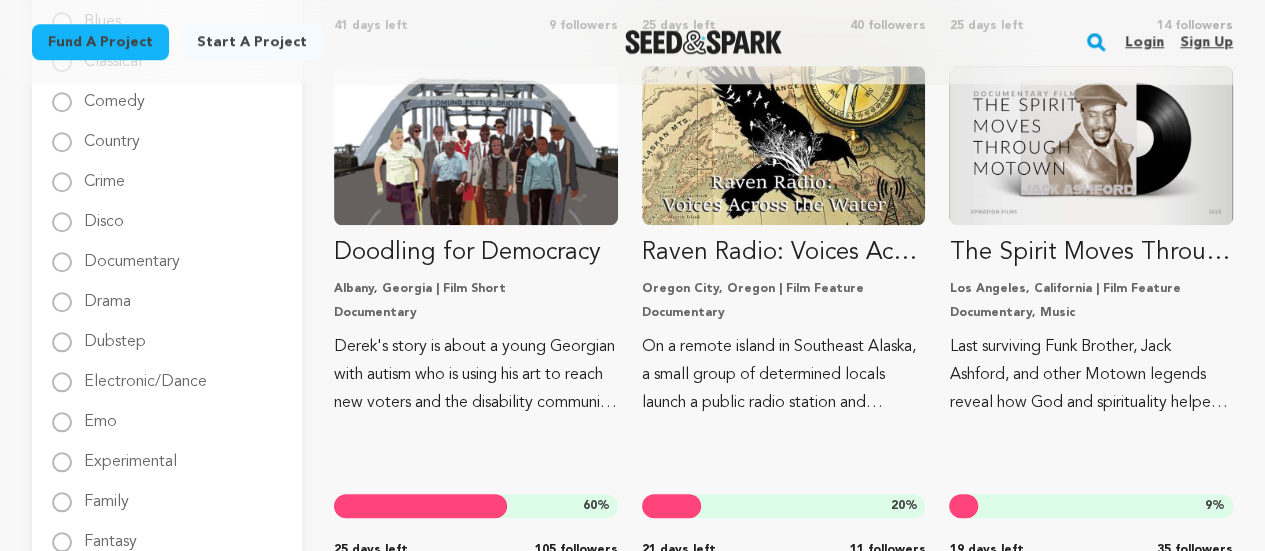 scroll, scrollTop: 708, scrollLeft: 0, axis: vertical 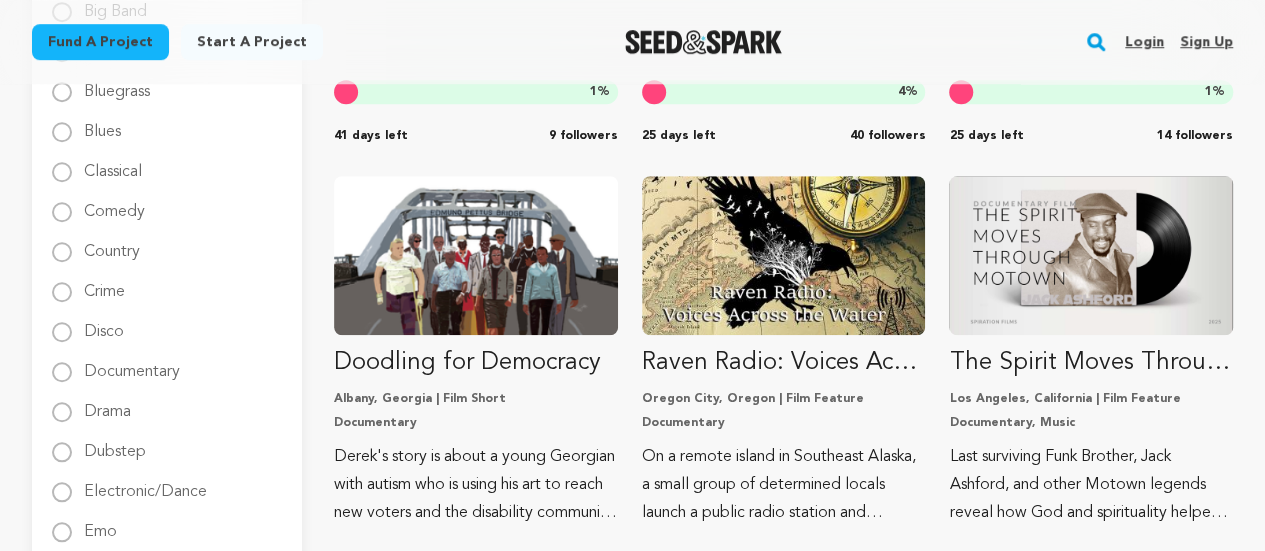 click on "Drama" at bounding box center [107, 404] 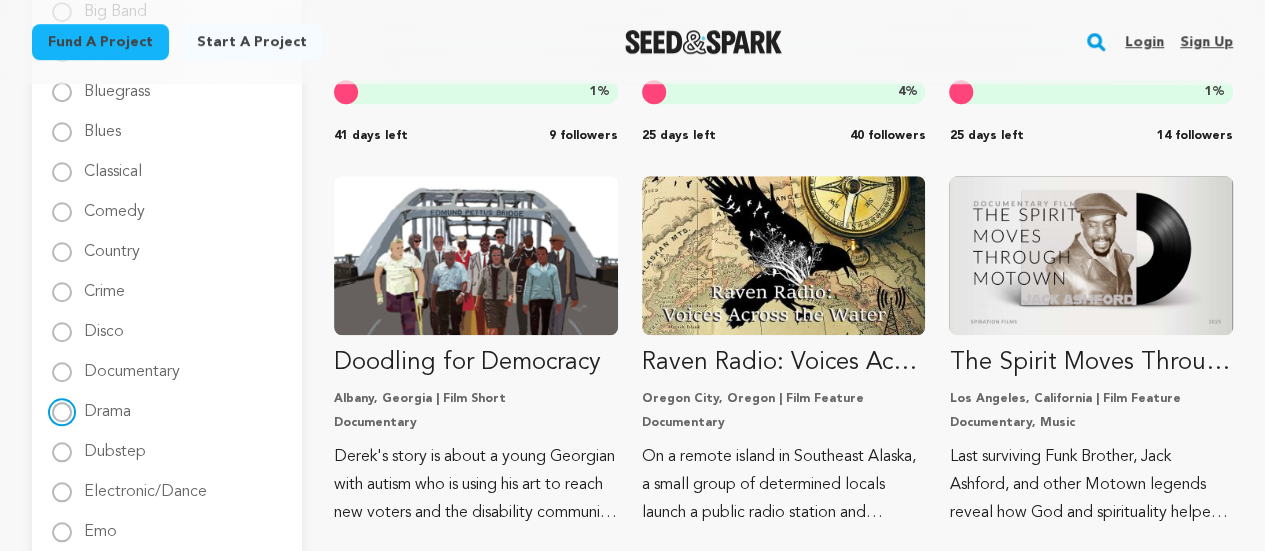 click on "Drama" at bounding box center [62, 412] 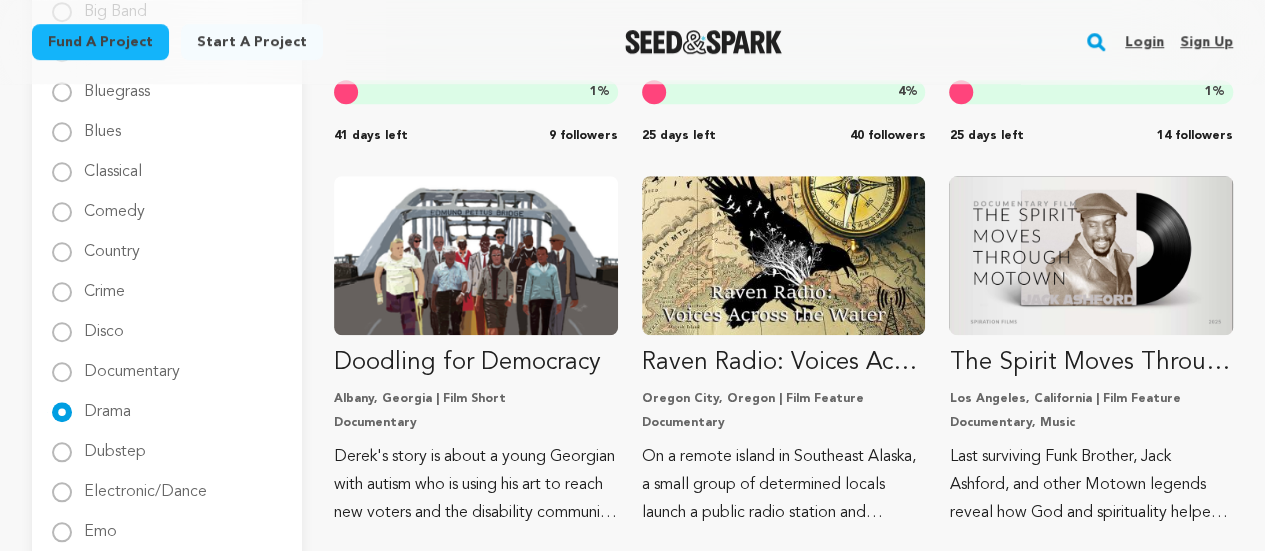 click on "All genre
Action
Adventure
Afrobeat" at bounding box center [167, 1372] 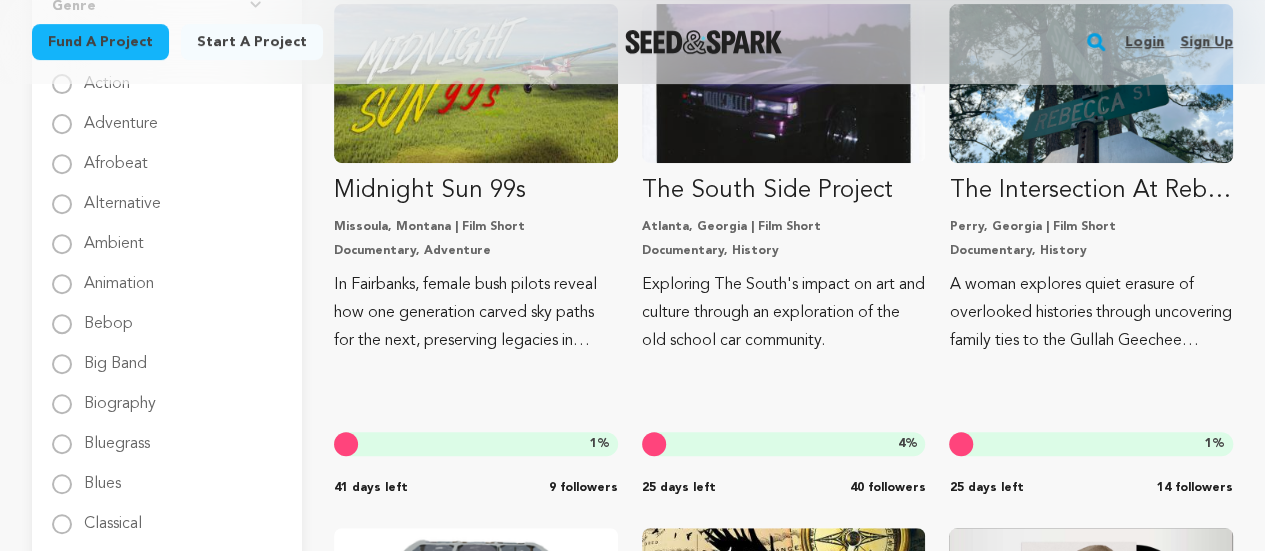 scroll, scrollTop: 644, scrollLeft: 0, axis: vertical 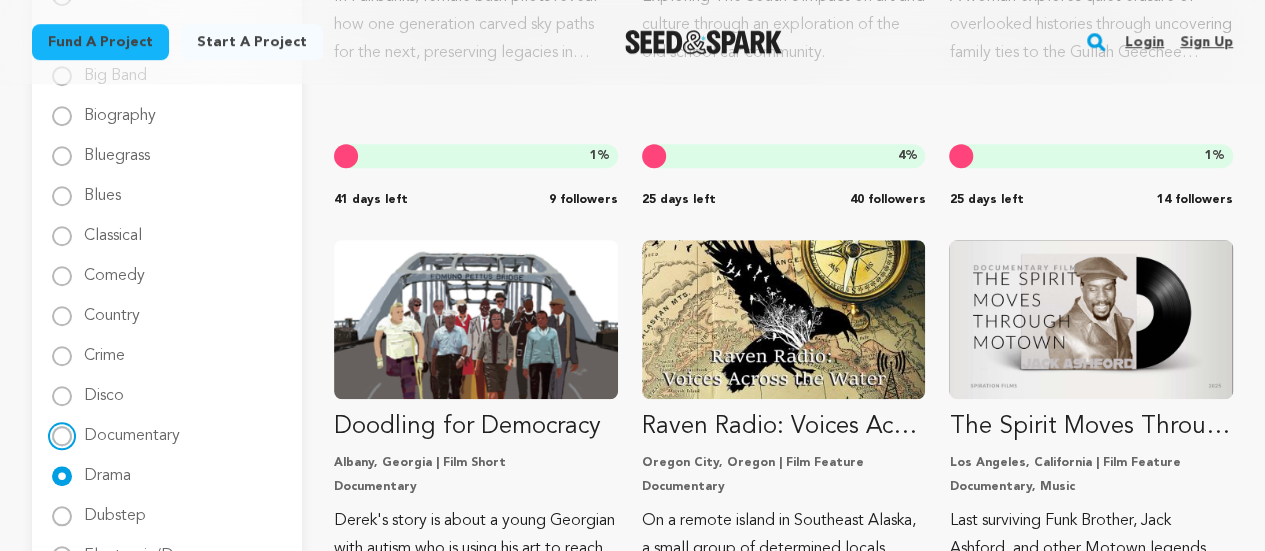click on "Documentary" at bounding box center [62, 436] 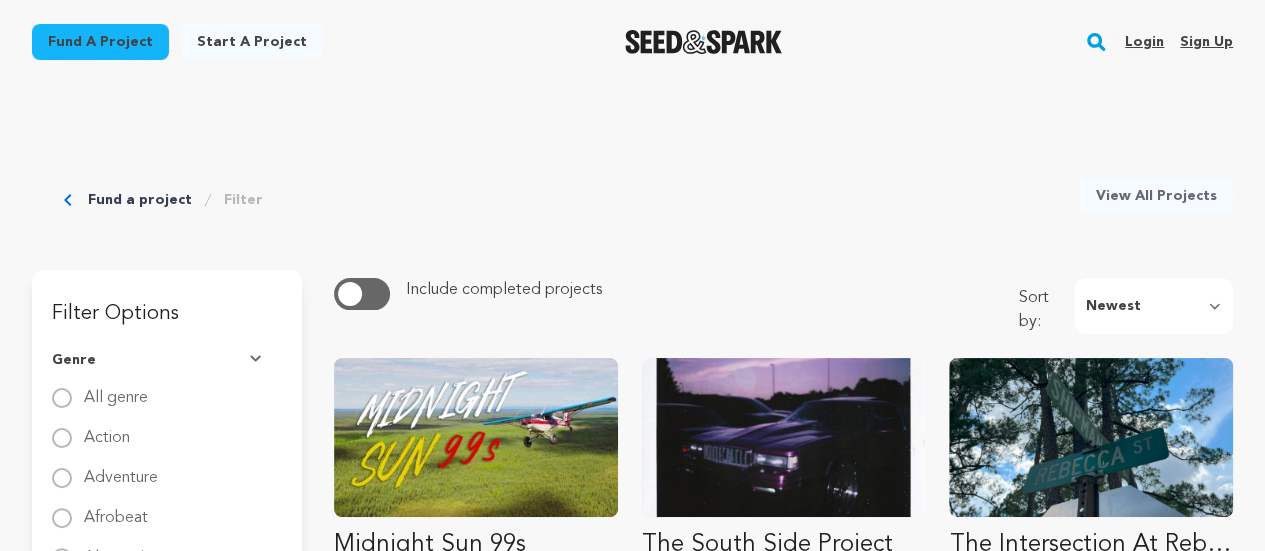 scroll, scrollTop: 4, scrollLeft: 0, axis: vertical 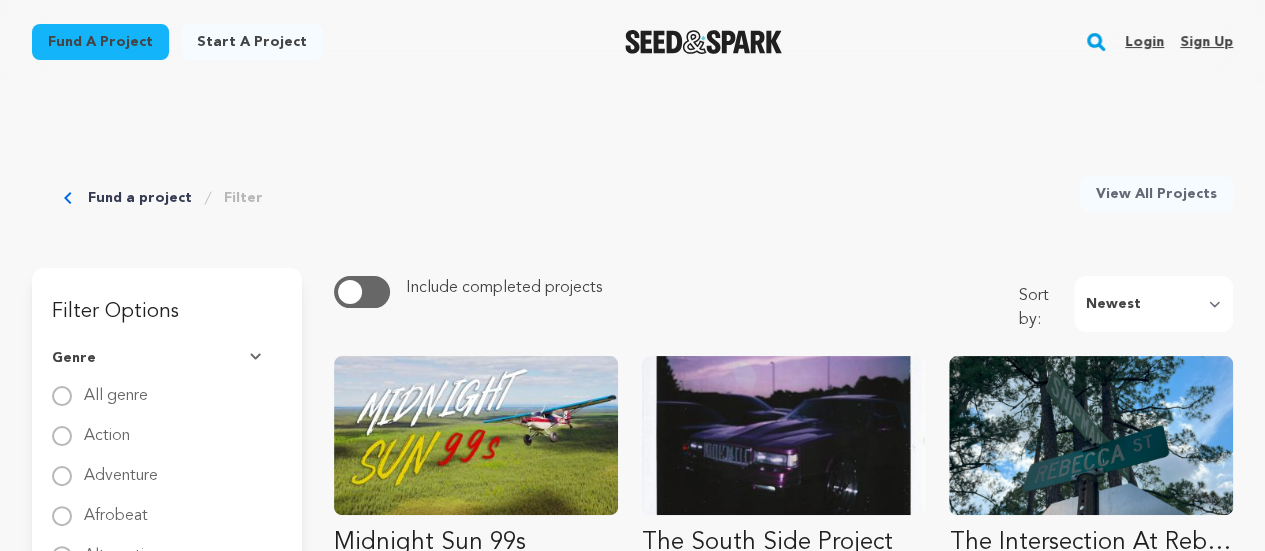 click on "Genre" at bounding box center [167, 358] 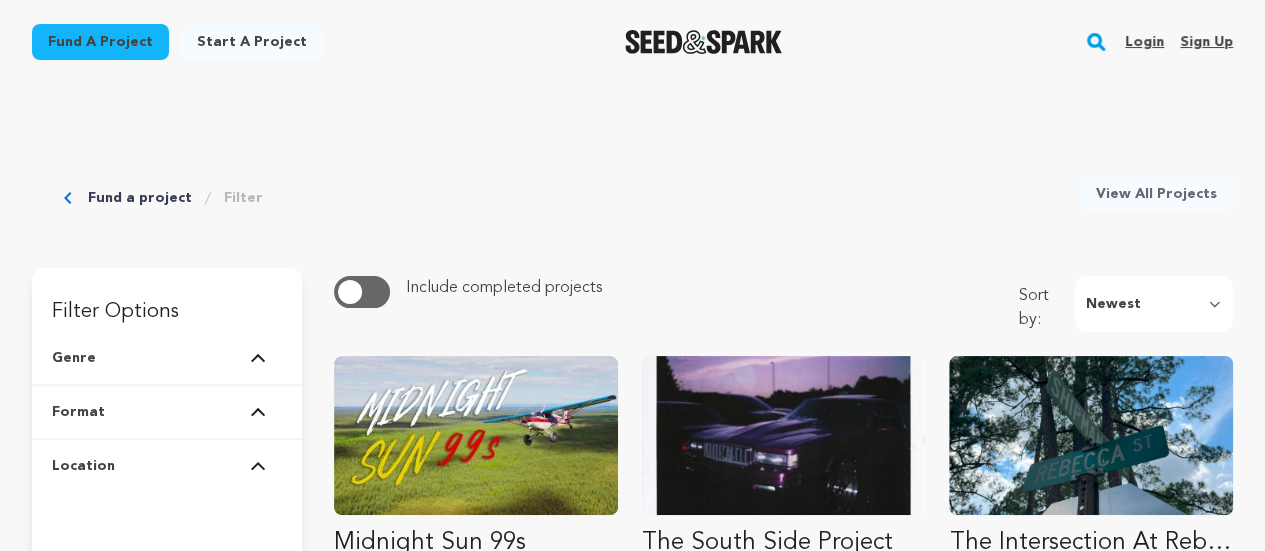 click on "Location" at bounding box center (167, 466) 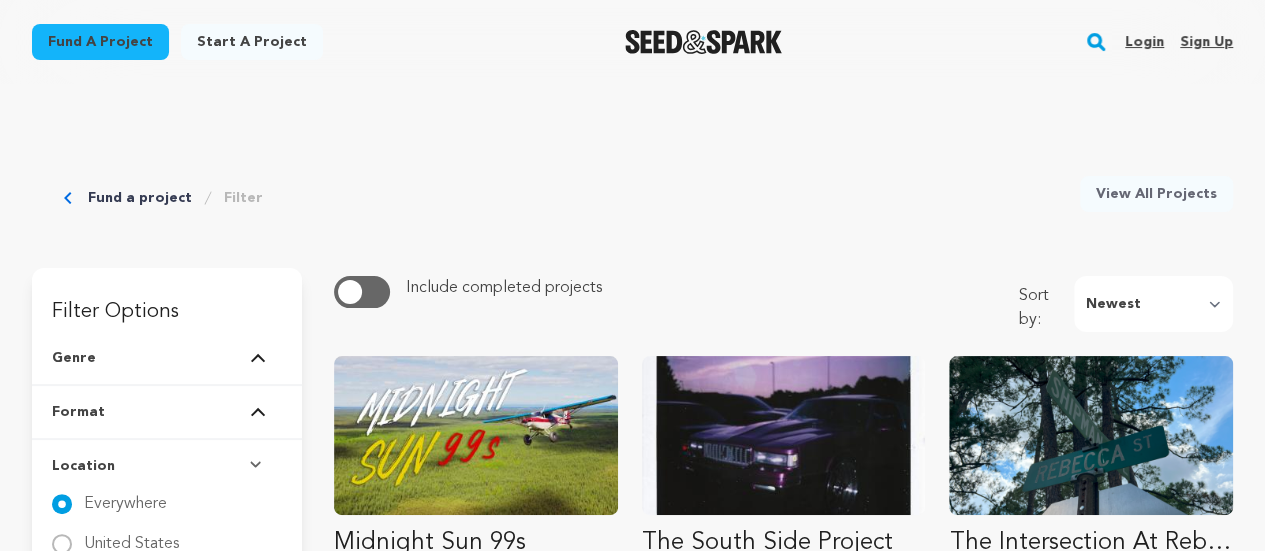 click on "Location" at bounding box center [167, 466] 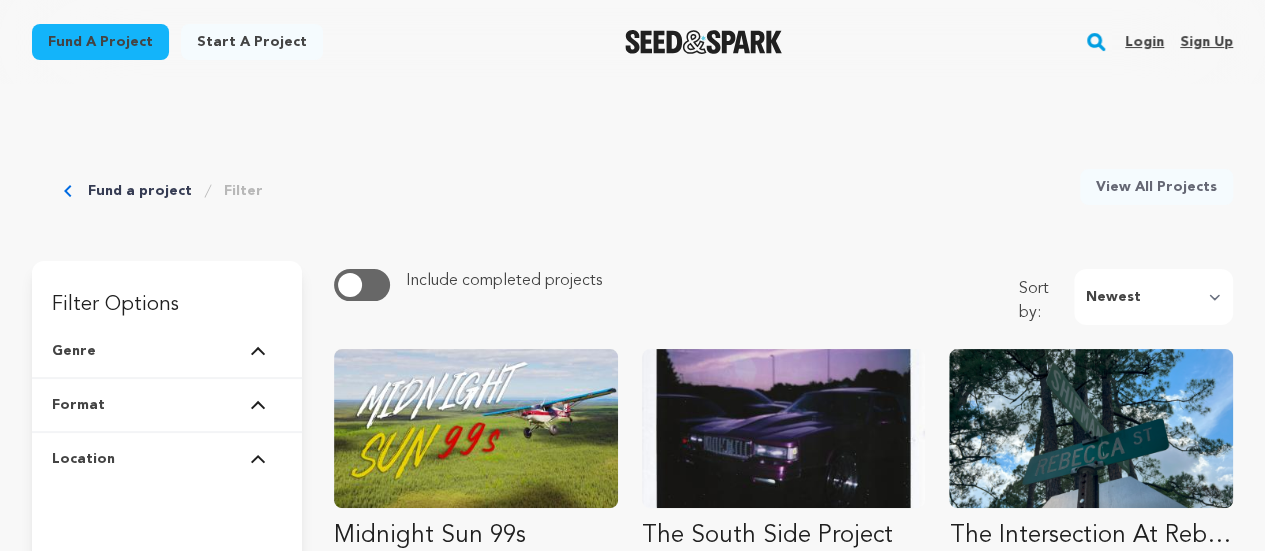 scroll, scrollTop: 0, scrollLeft: 0, axis: both 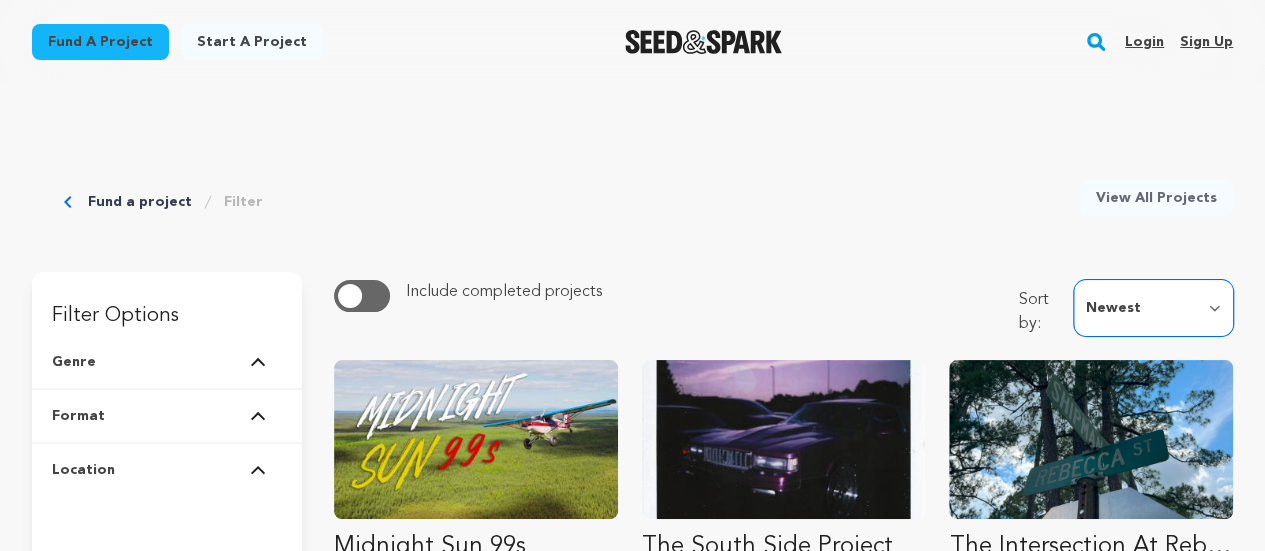 click on "Newest Most Popular Most Funded Trending Now Ending Now Amount Raised" at bounding box center [1153, 308] 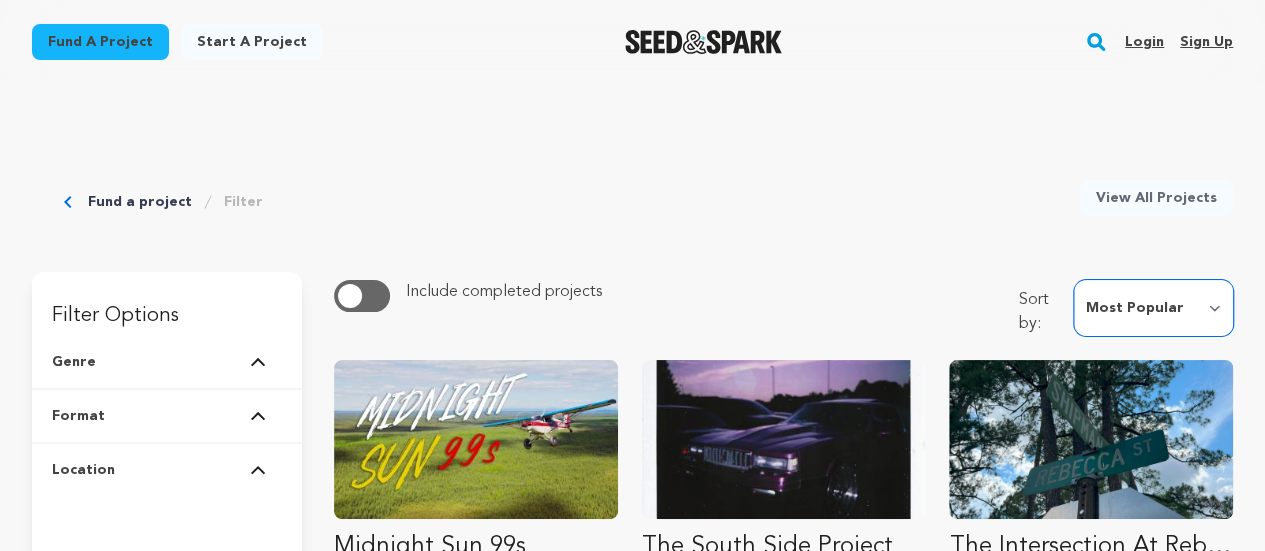 click on "Newest Most Popular Most Funded Trending Now Ending Now Amount Raised" at bounding box center (1153, 308) 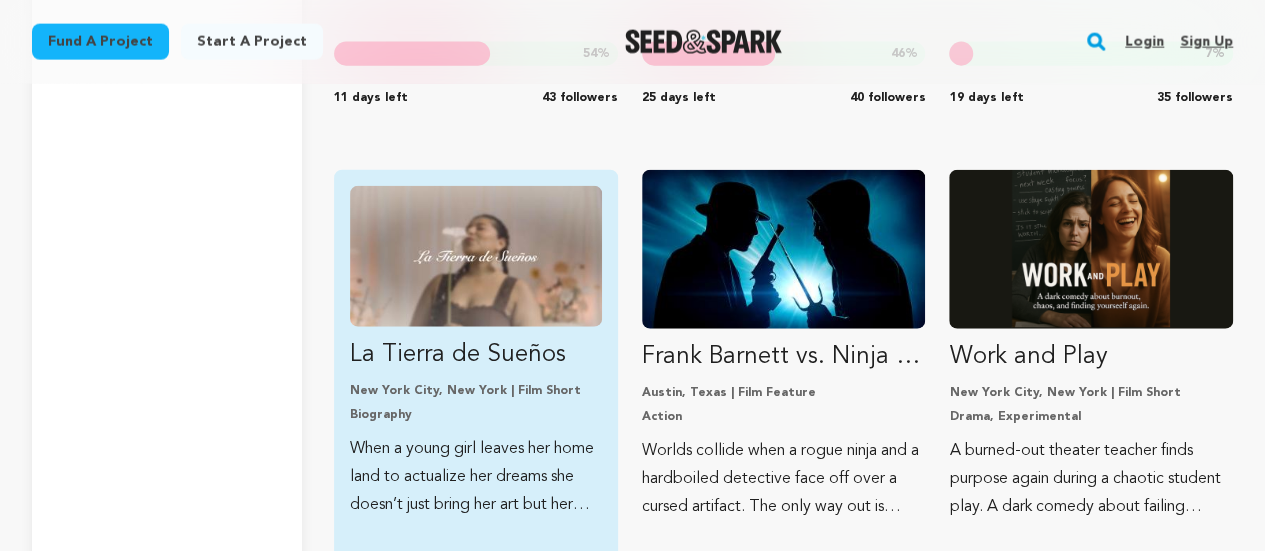 scroll, scrollTop: 2320, scrollLeft: 0, axis: vertical 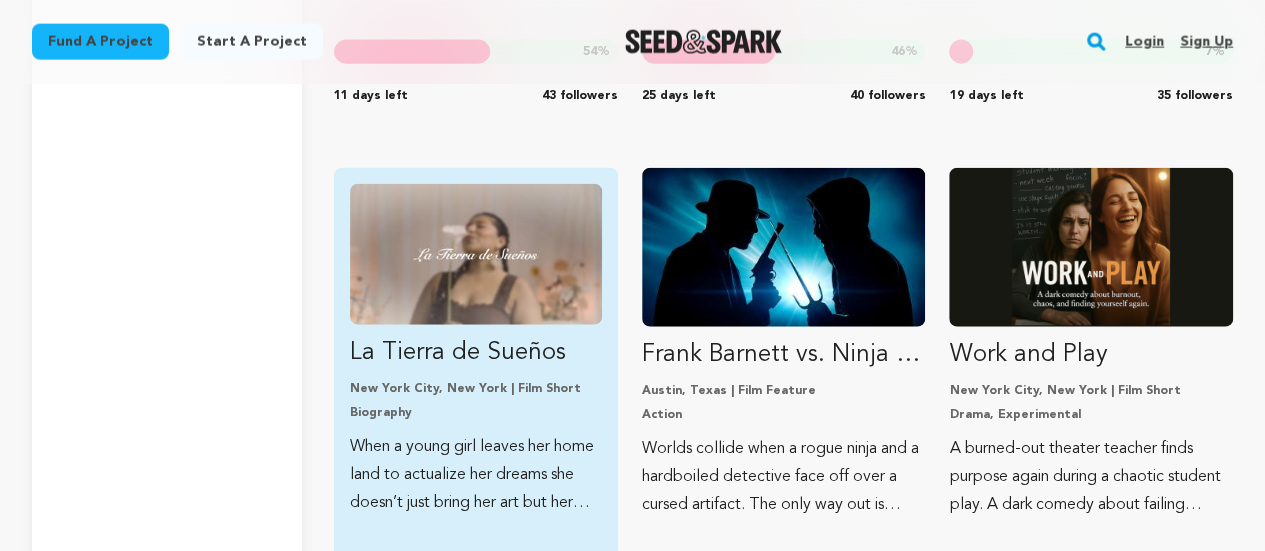 click at bounding box center (476, 254) 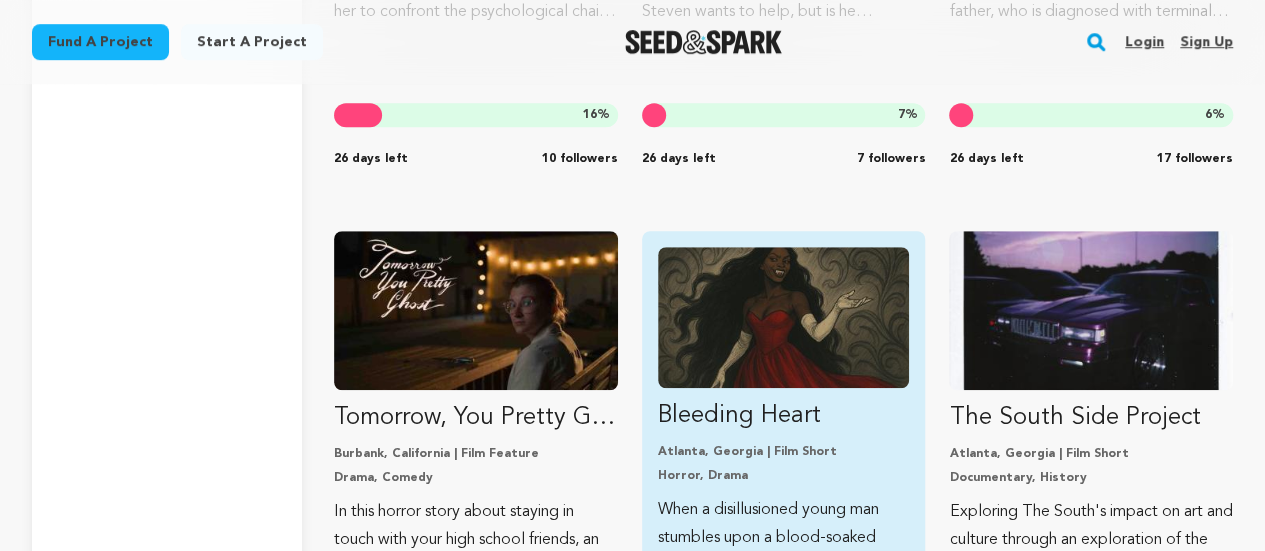 scroll, scrollTop: 4581, scrollLeft: 0, axis: vertical 